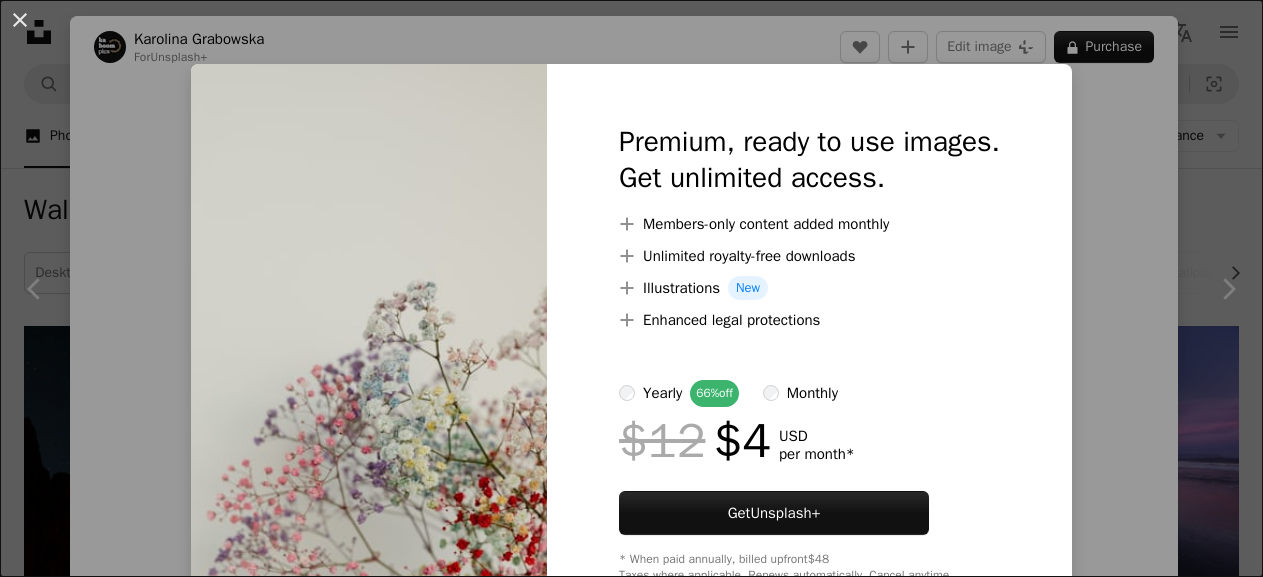 scroll, scrollTop: 520, scrollLeft: 0, axis: vertical 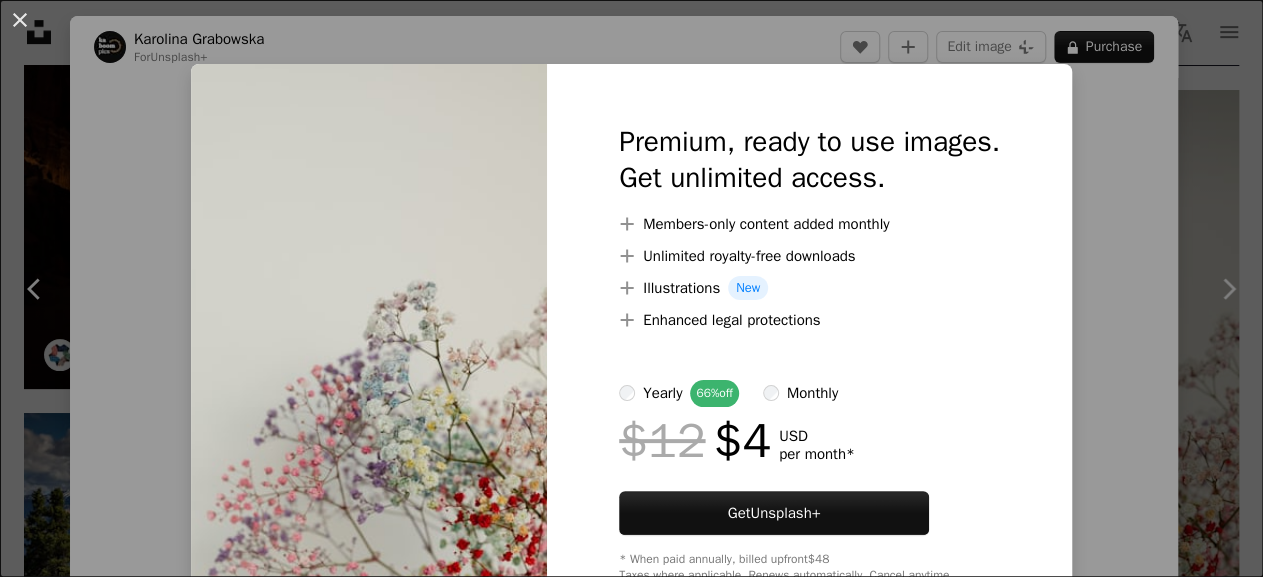 click at bounding box center (369, 353) 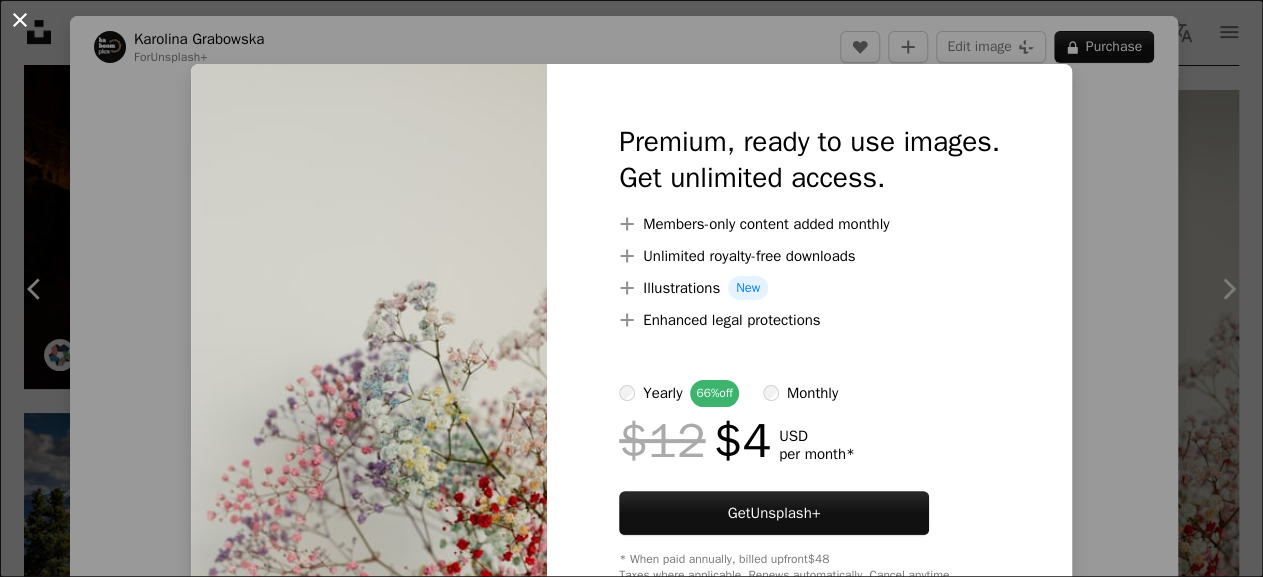 click on "An X shape" at bounding box center [20, 20] 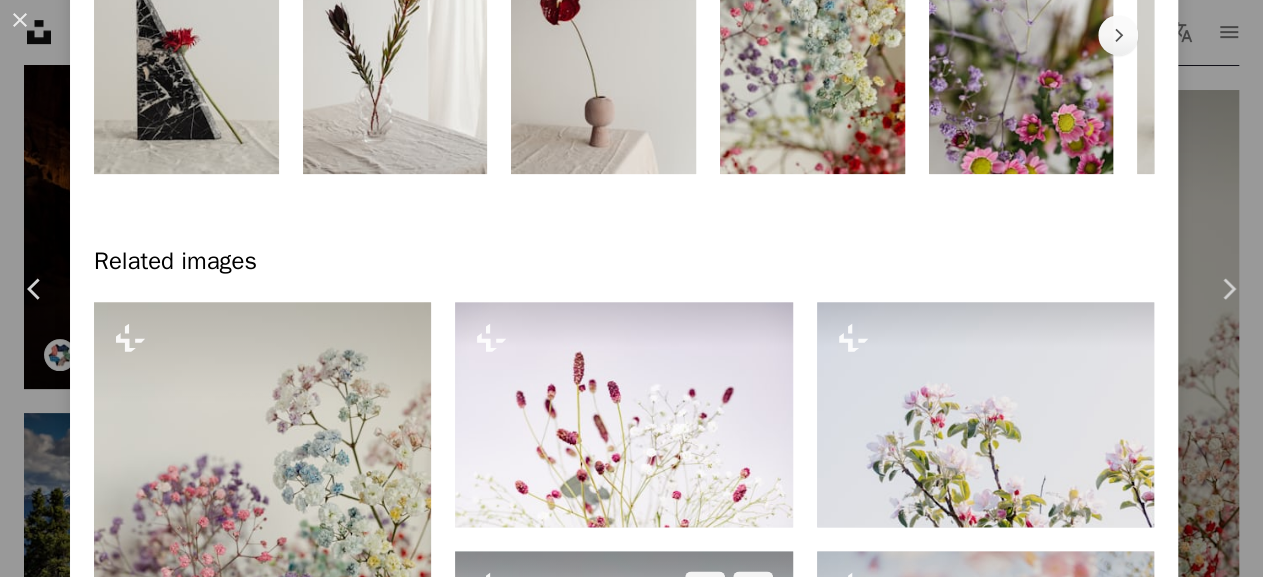 scroll, scrollTop: 910, scrollLeft: 0, axis: vertical 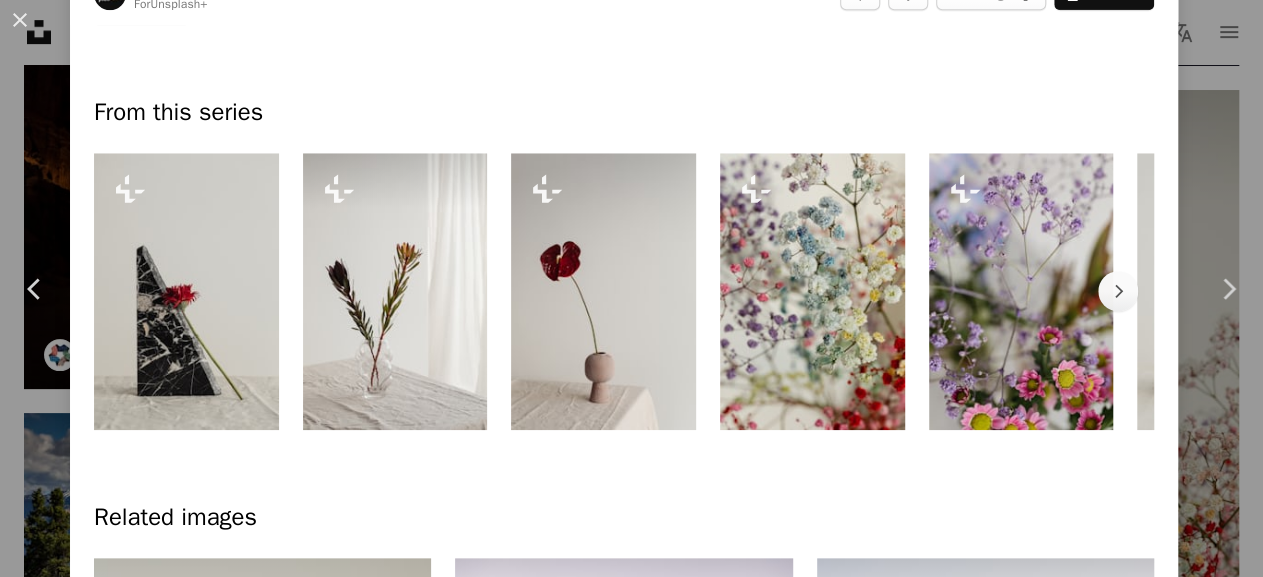 click at bounding box center [395, 291] 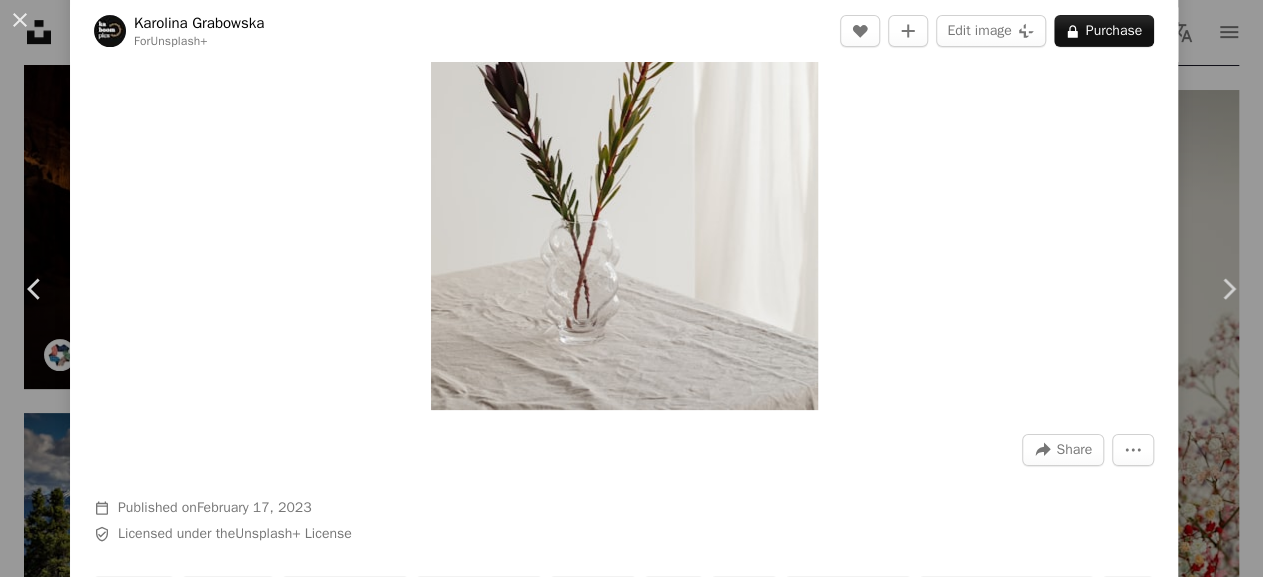 scroll, scrollTop: 537, scrollLeft: 0, axis: vertical 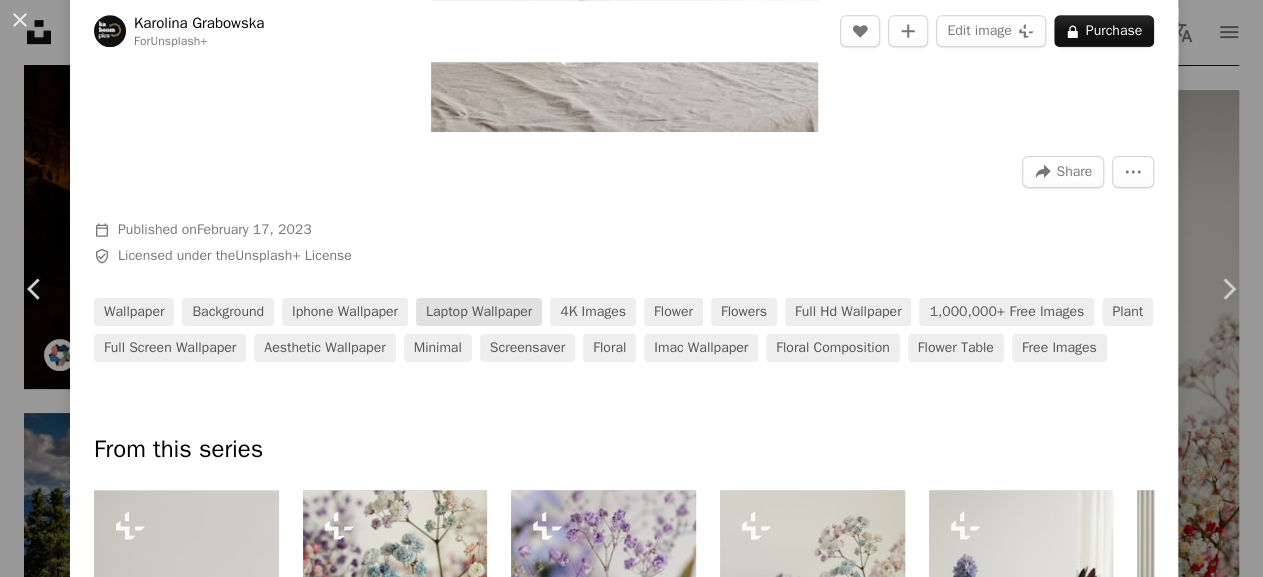 click on "laptop wallpaper" at bounding box center [479, 312] 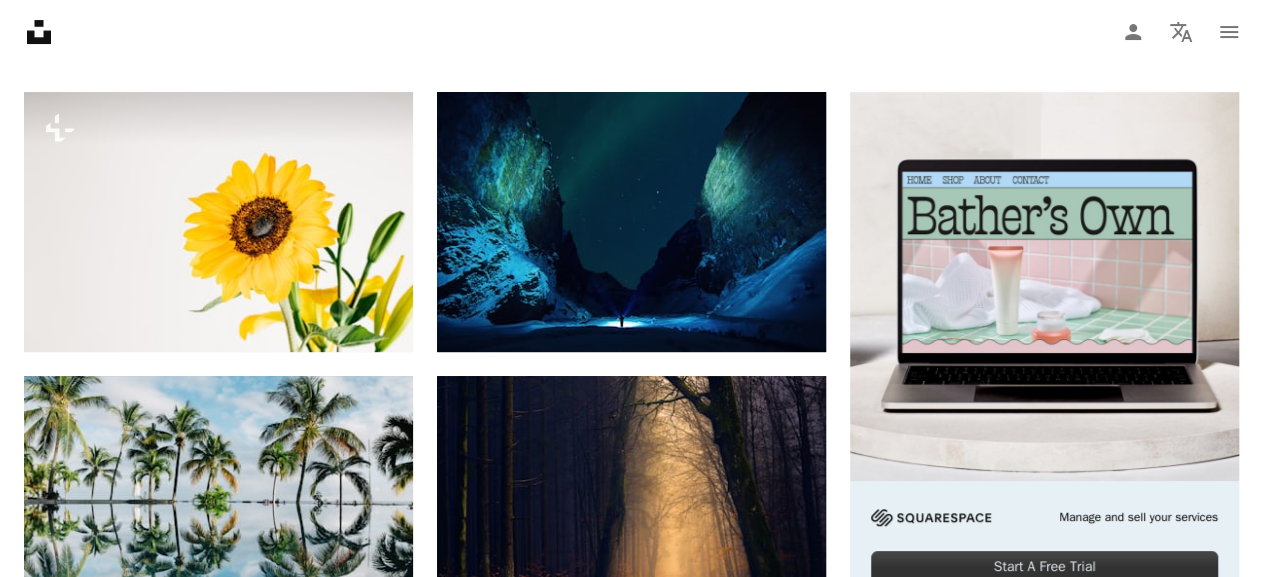 scroll, scrollTop: 42, scrollLeft: 0, axis: vertical 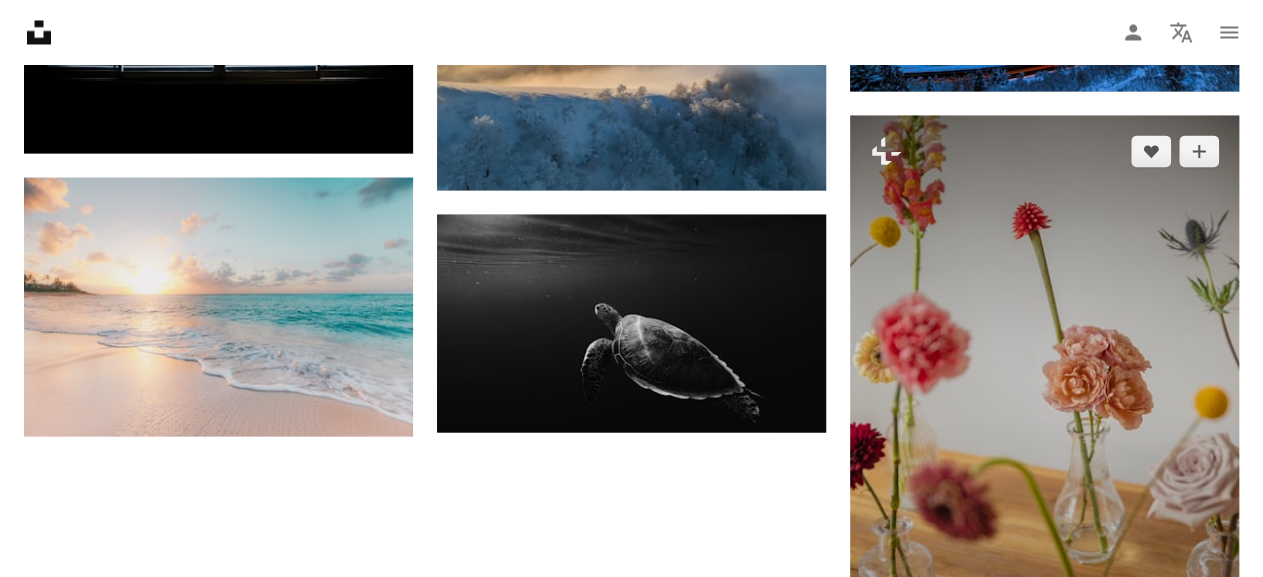 click at bounding box center [1044, 407] 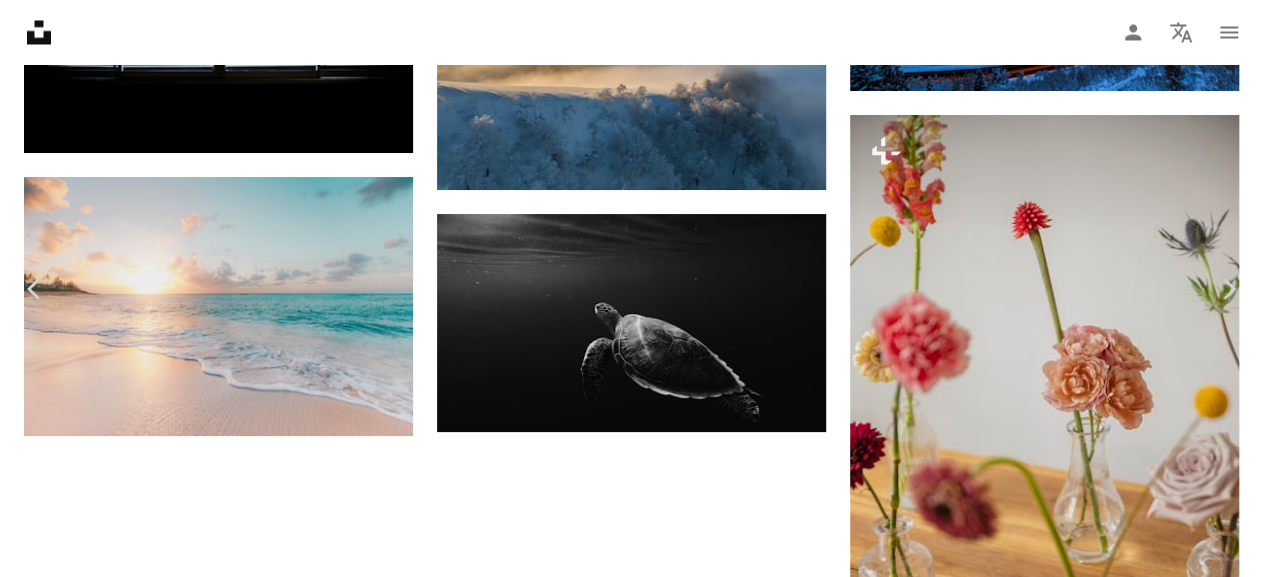 scroll, scrollTop: 1073, scrollLeft: 0, axis: vertical 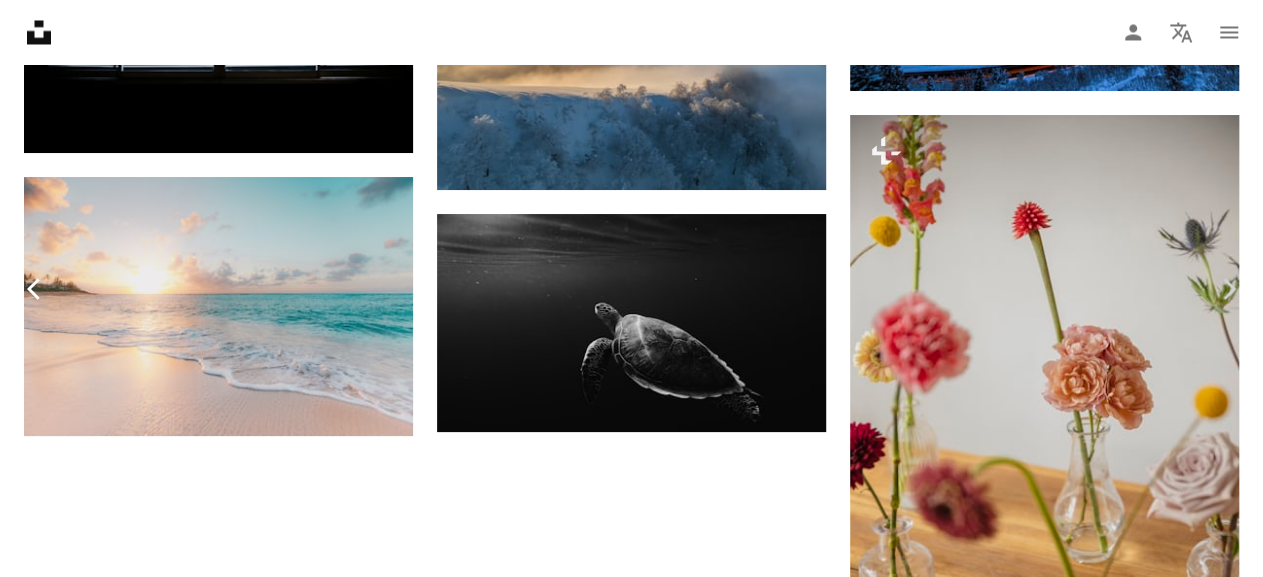 click on "Chevron left" 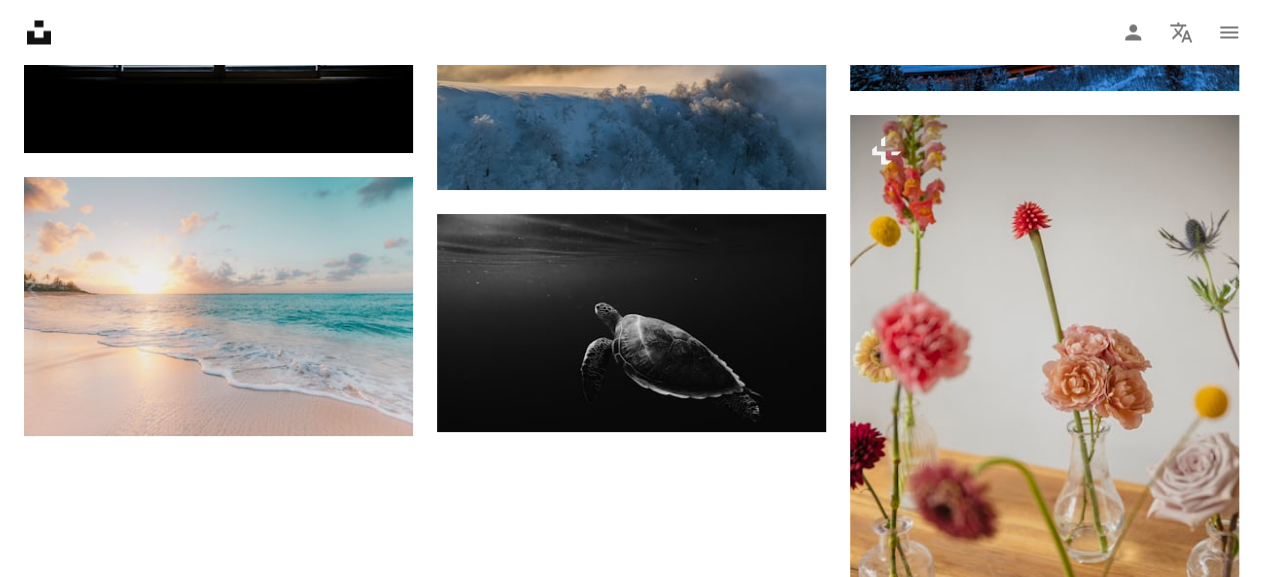 scroll, scrollTop: 537, scrollLeft: 0, axis: vertical 